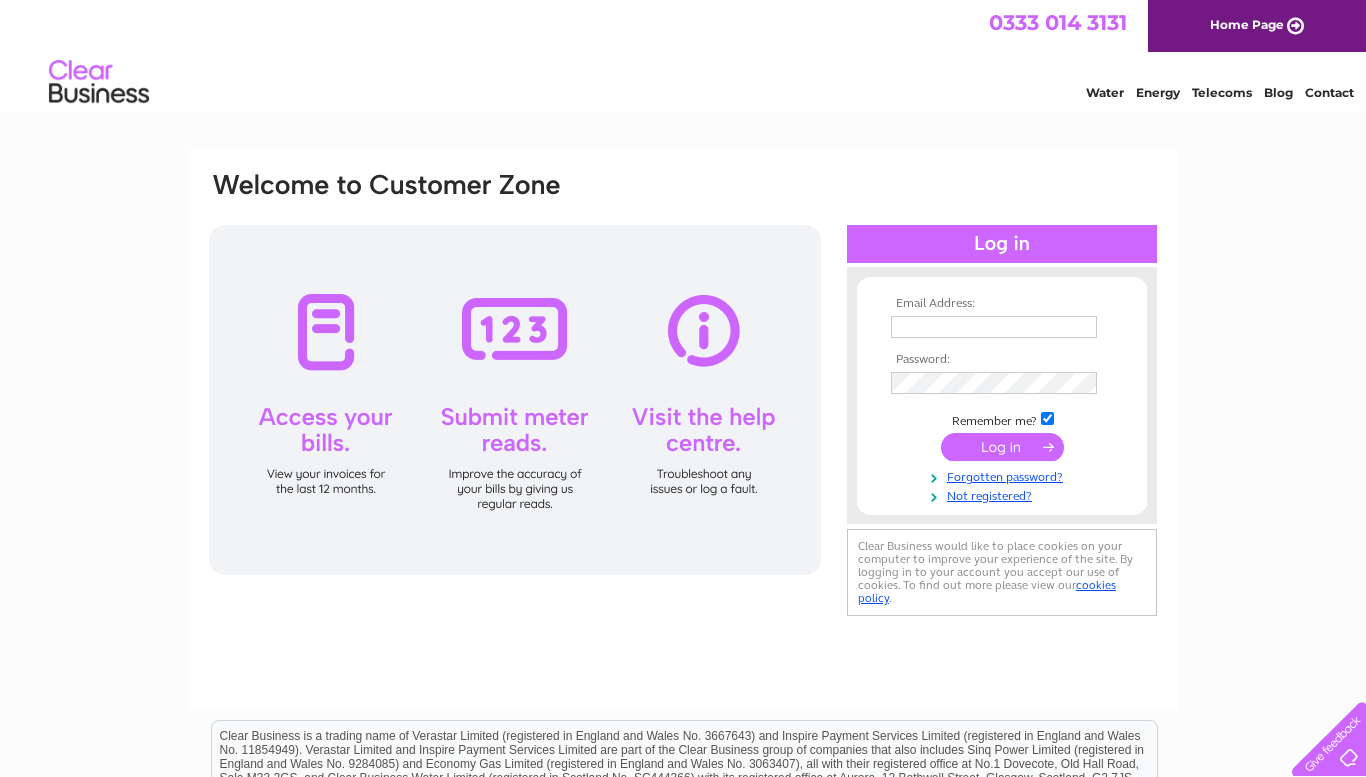 scroll, scrollTop: 0, scrollLeft: 0, axis: both 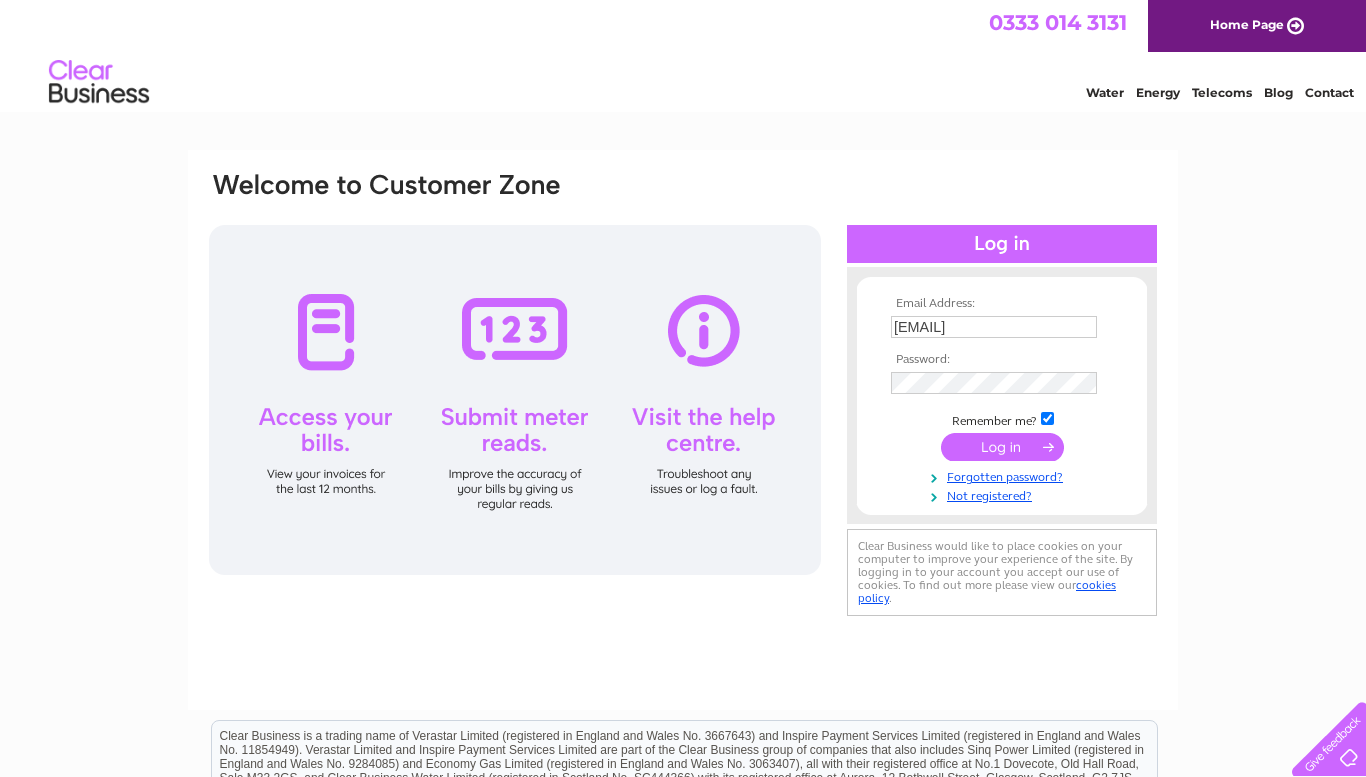 drag, startPoint x: 1009, startPoint y: 439, endPoint x: 1002, endPoint y: 451, distance: 13.892444 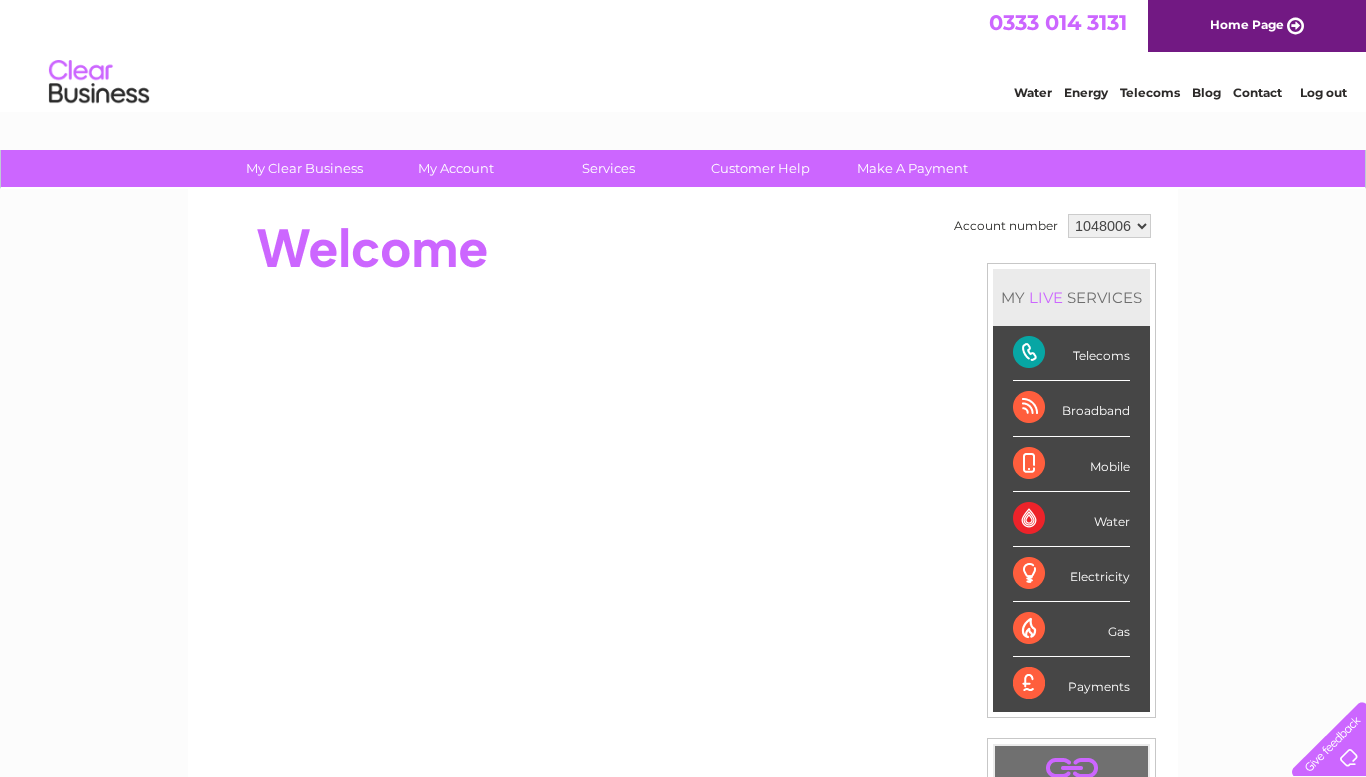 scroll, scrollTop: 0, scrollLeft: 0, axis: both 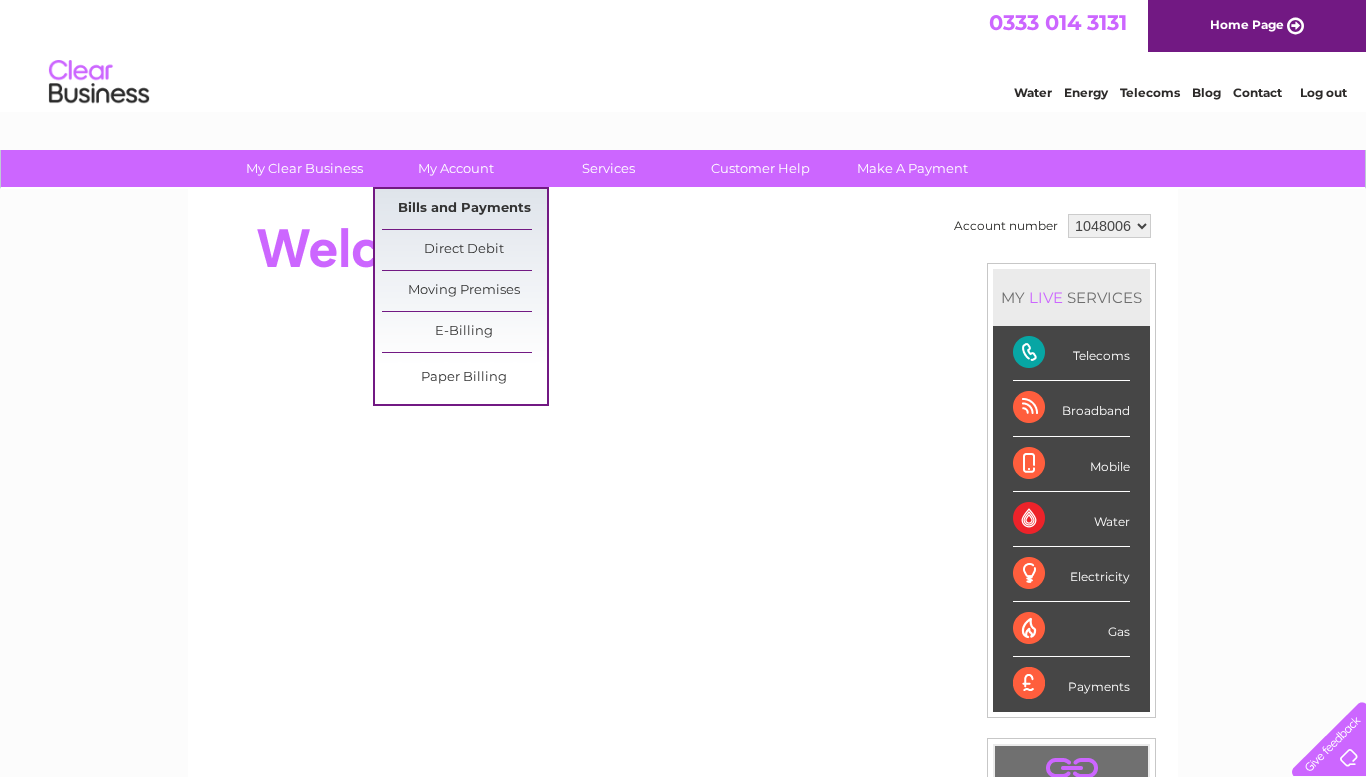 click on "Bills and Payments" at bounding box center (464, 209) 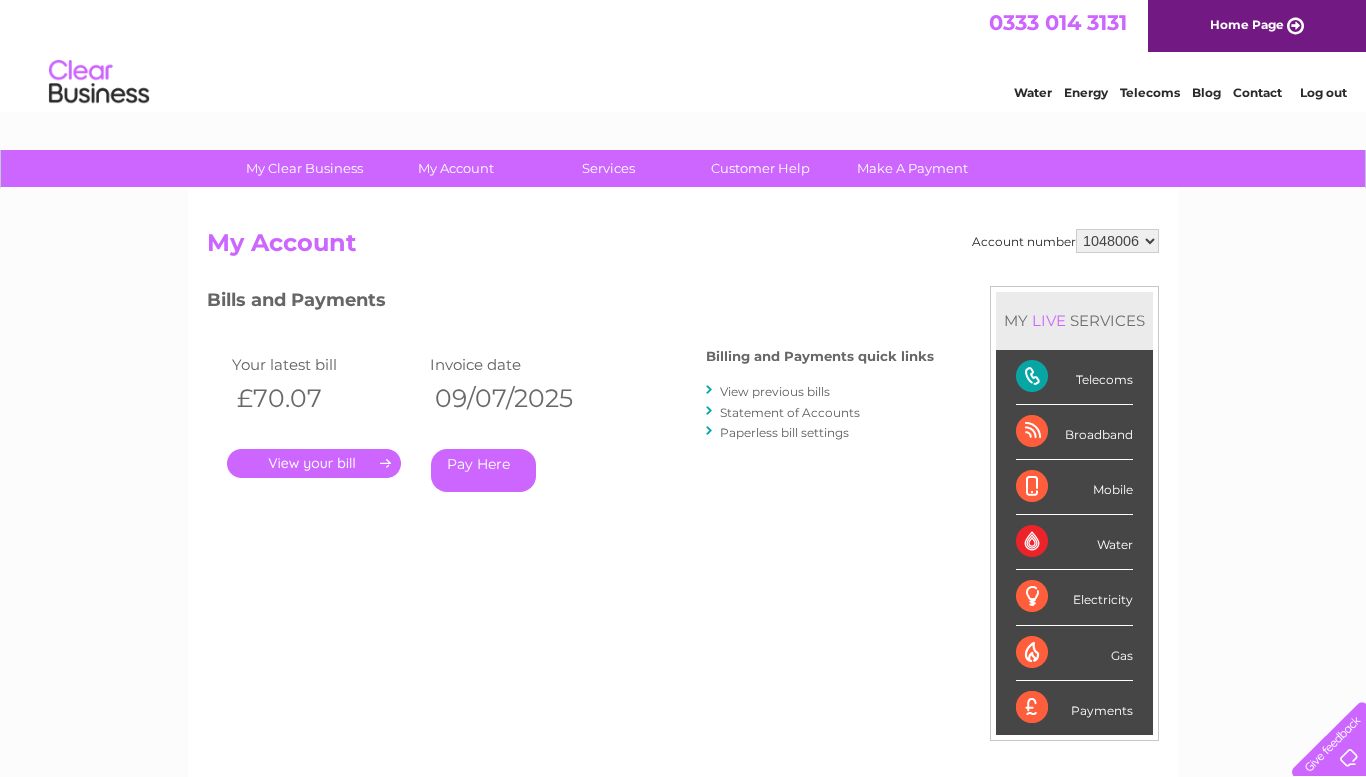 scroll, scrollTop: 0, scrollLeft: 0, axis: both 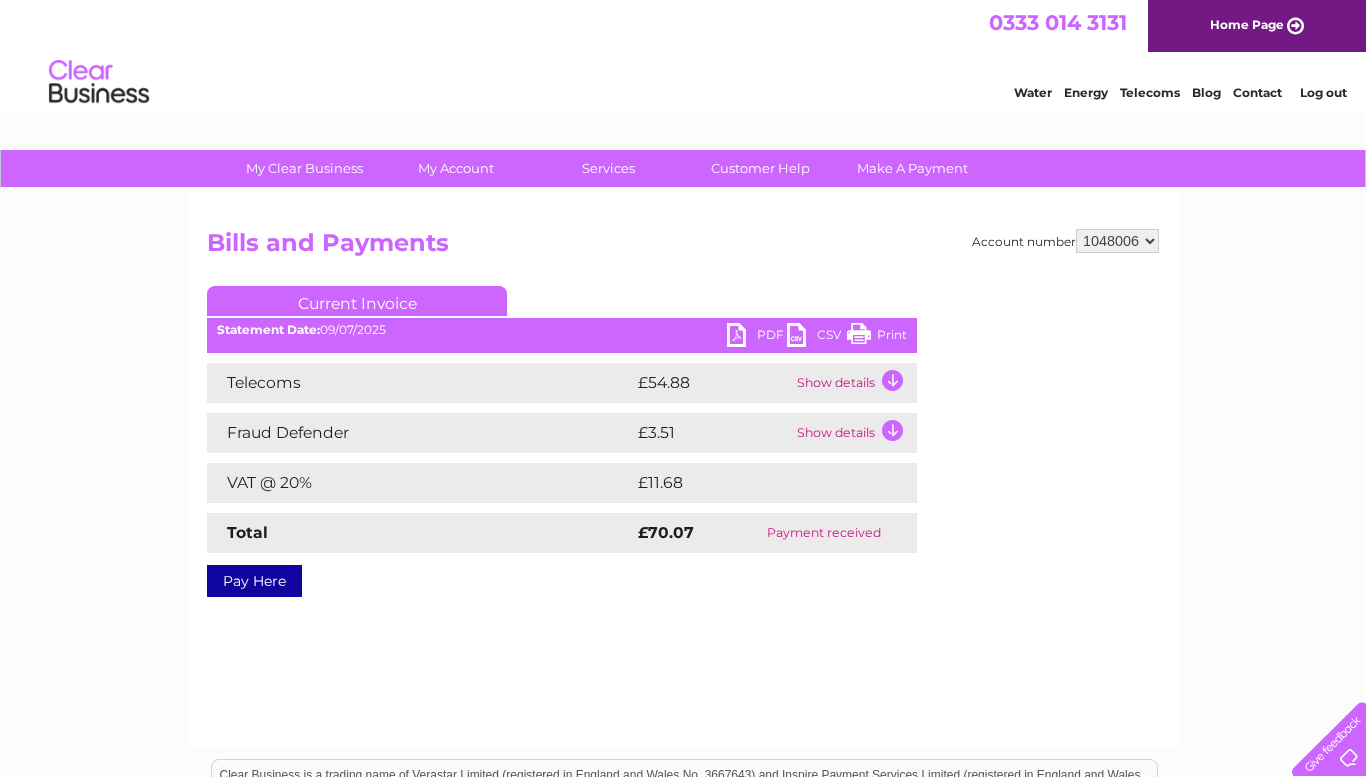 click on "PDF" at bounding box center (757, 337) 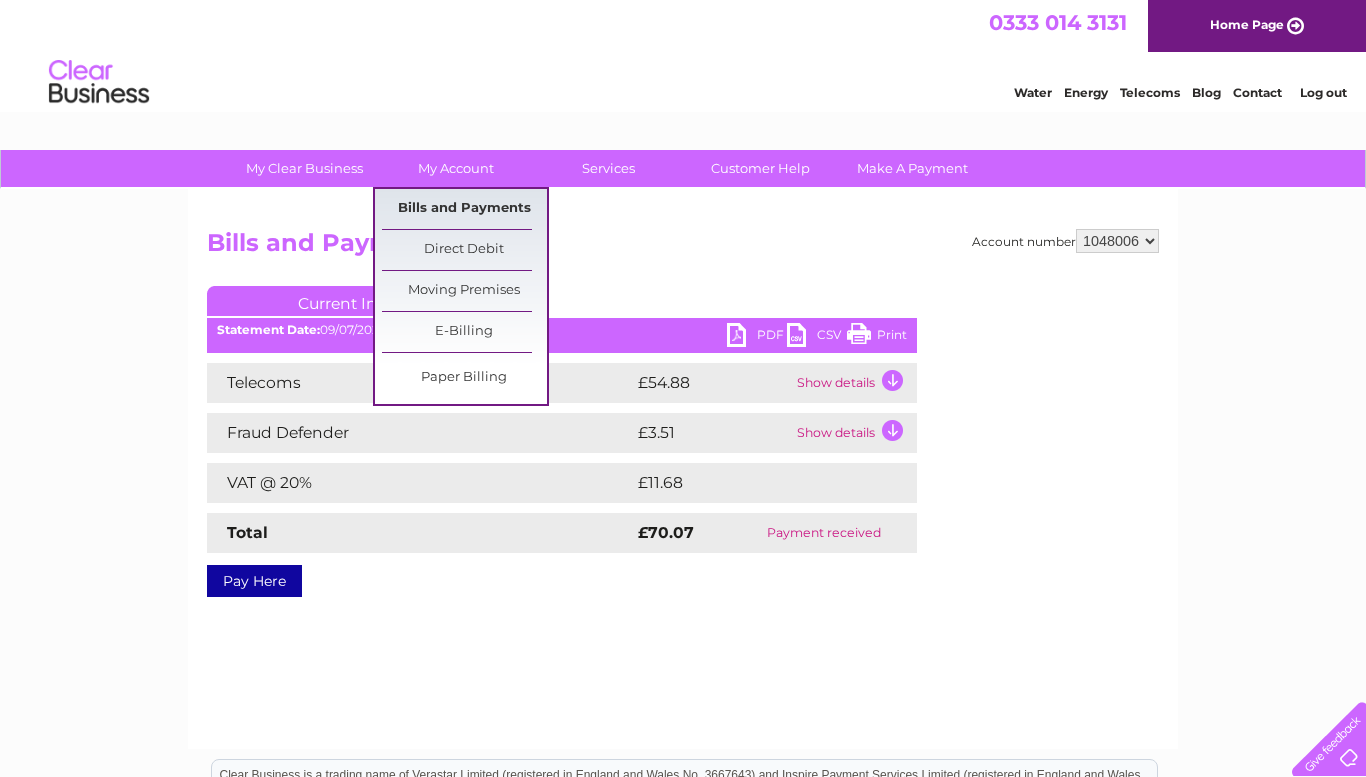 click on "Bills and Payments" at bounding box center [464, 209] 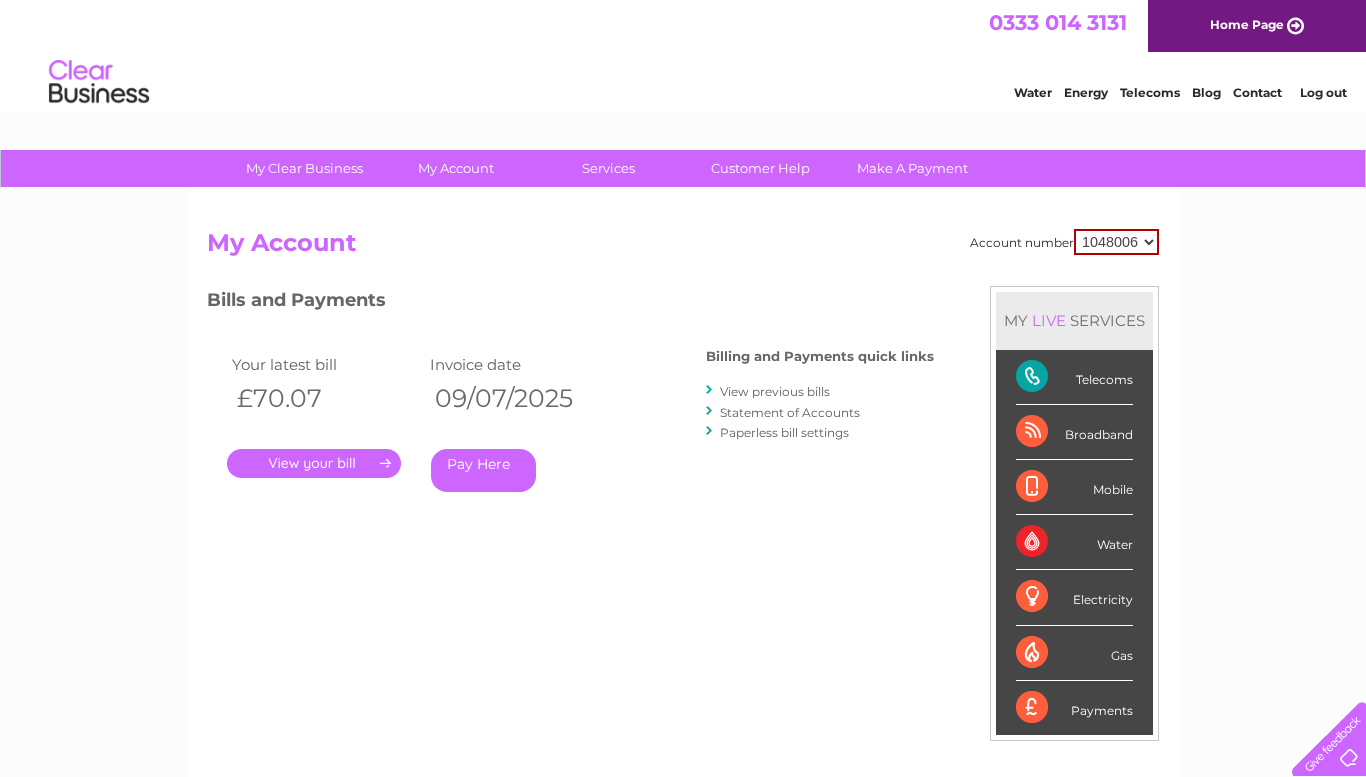 scroll, scrollTop: 0, scrollLeft: 0, axis: both 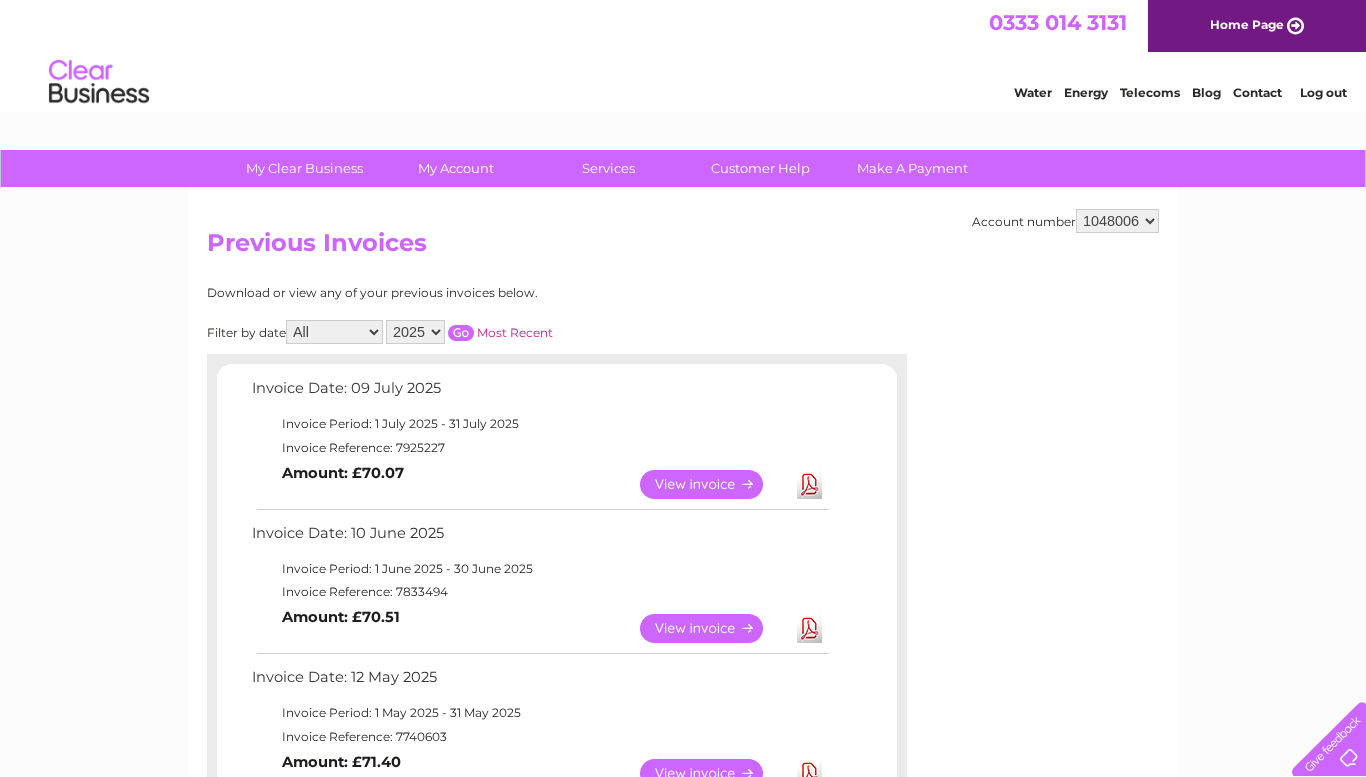 click on "View" at bounding box center [713, 628] 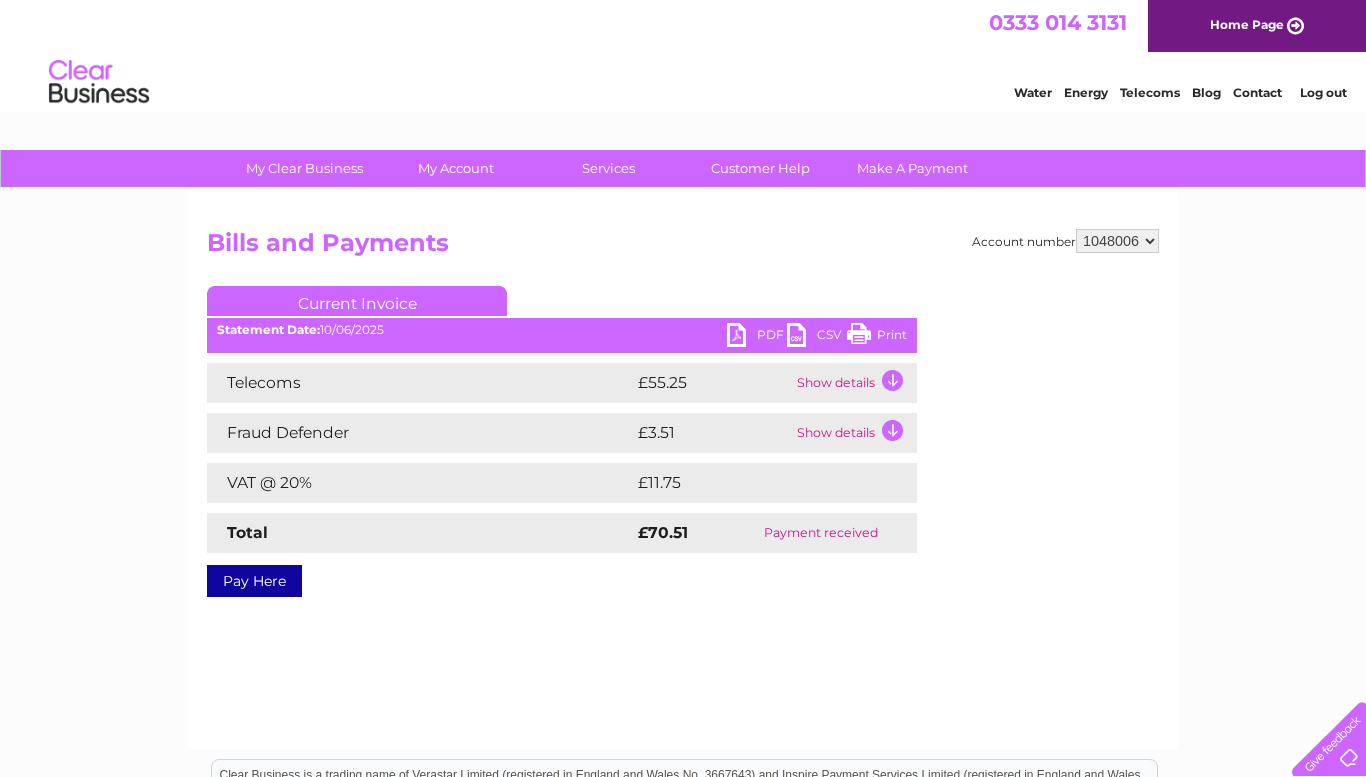 scroll, scrollTop: 0, scrollLeft: 0, axis: both 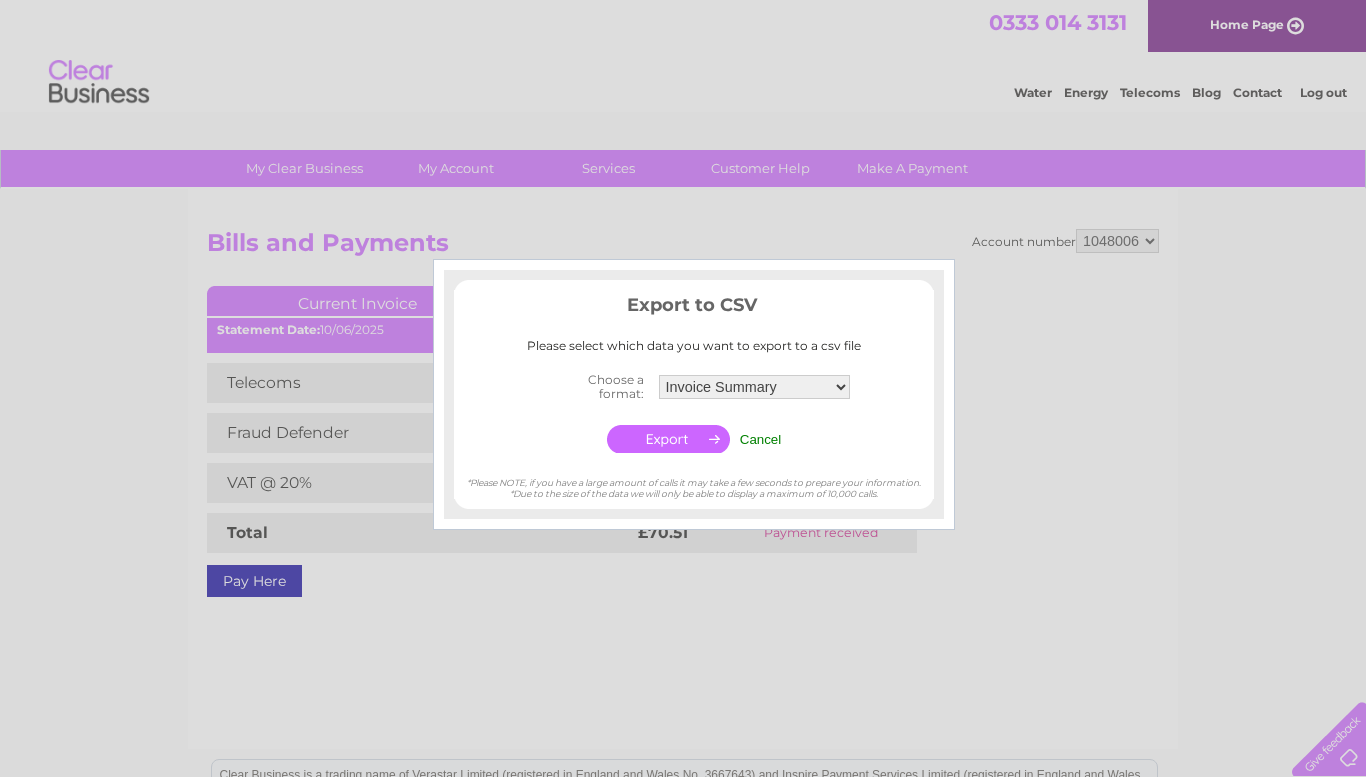click on "Cancel" at bounding box center (761, 439) 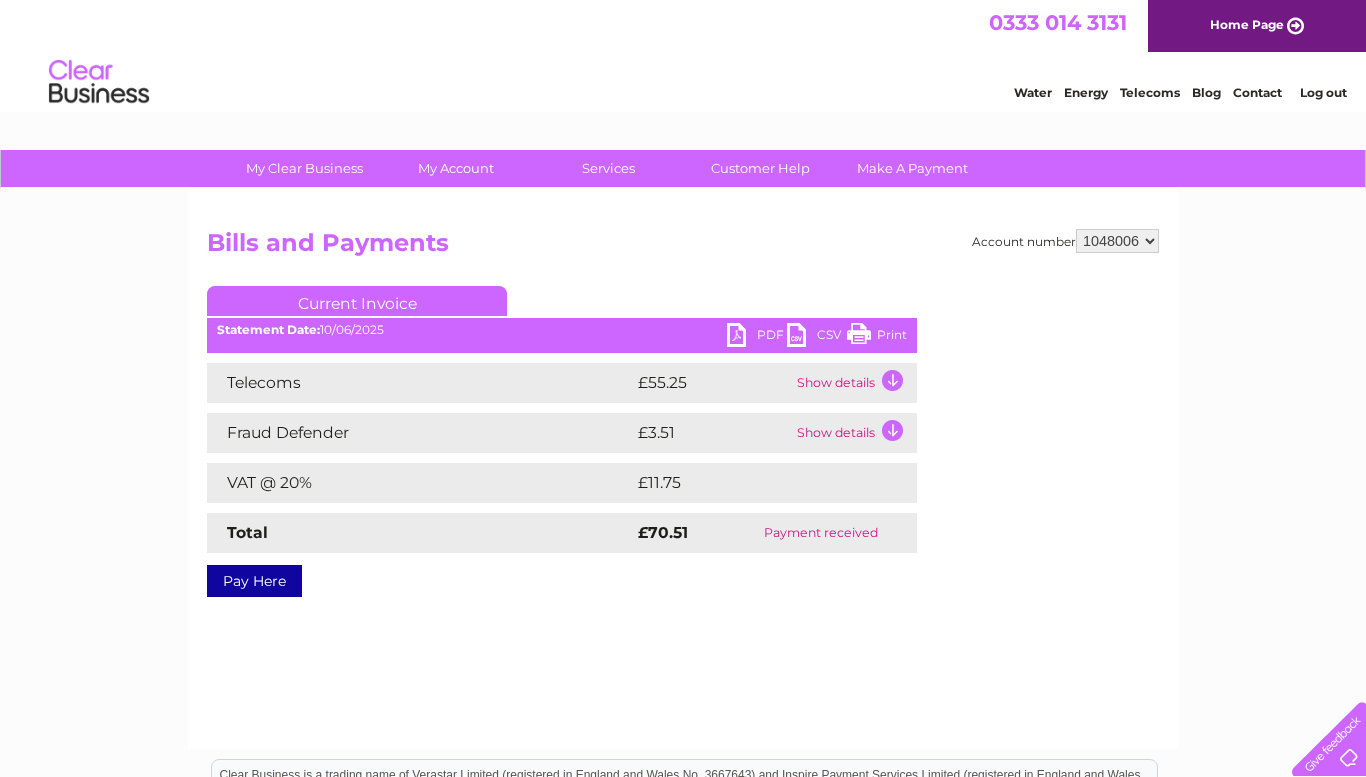 click on "PDF
CSV
Print
Statement Date:  10/06/2025" at bounding box center (562, 338) 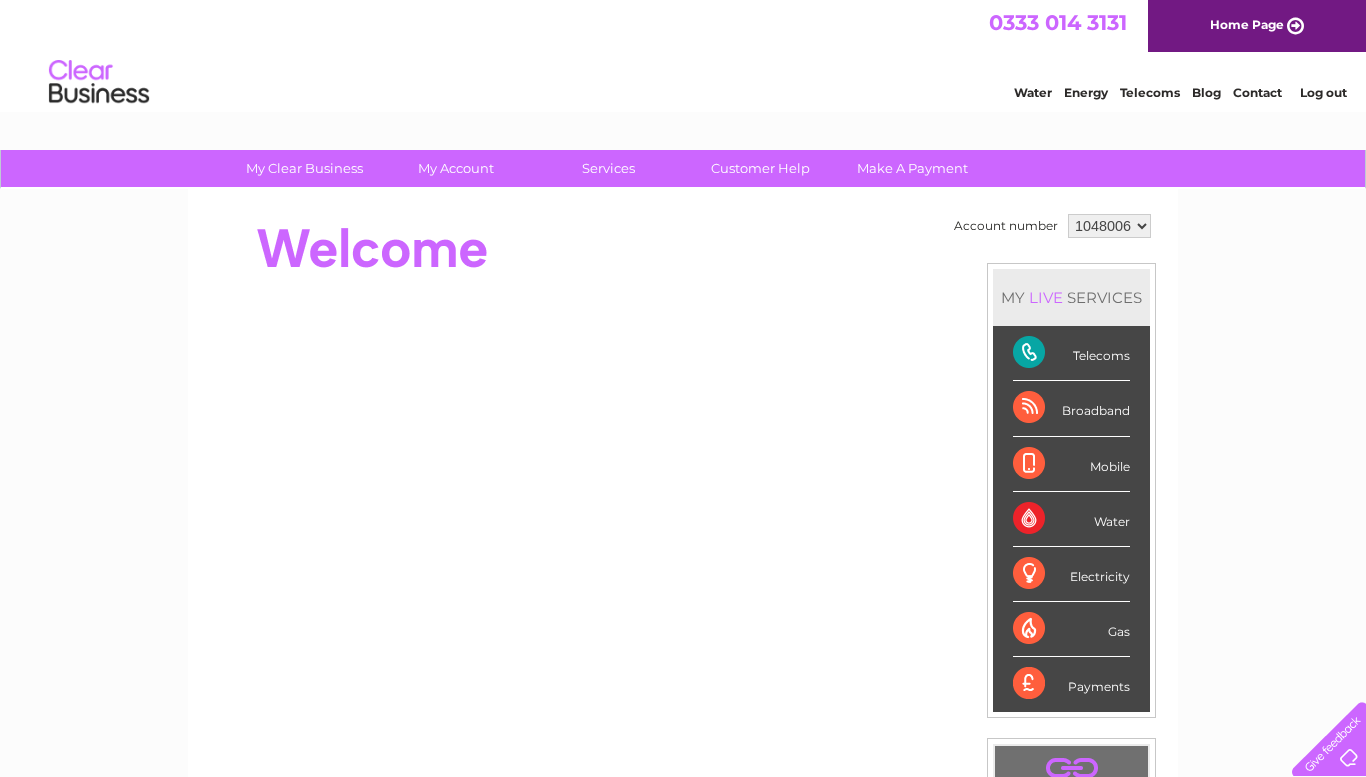 scroll, scrollTop: 0, scrollLeft: 0, axis: both 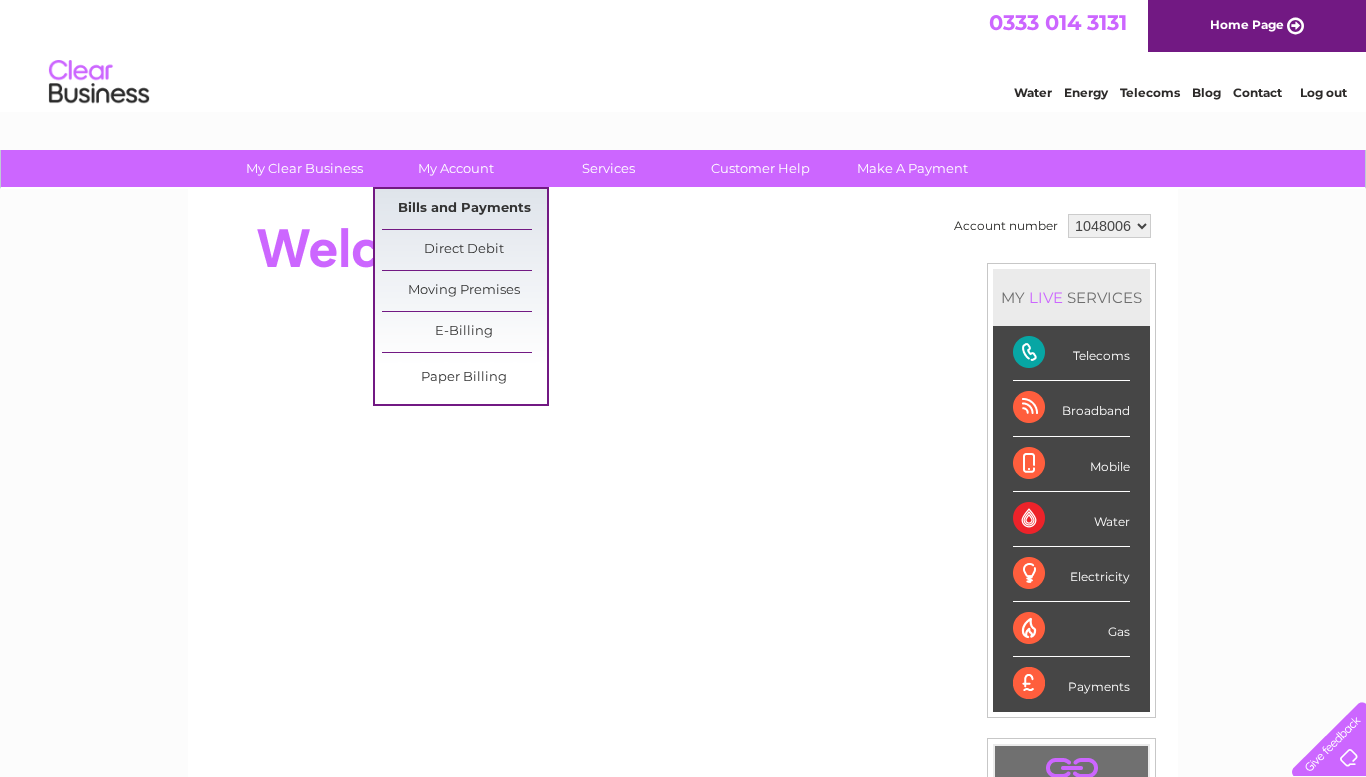 click on "Bills and Payments" at bounding box center (464, 209) 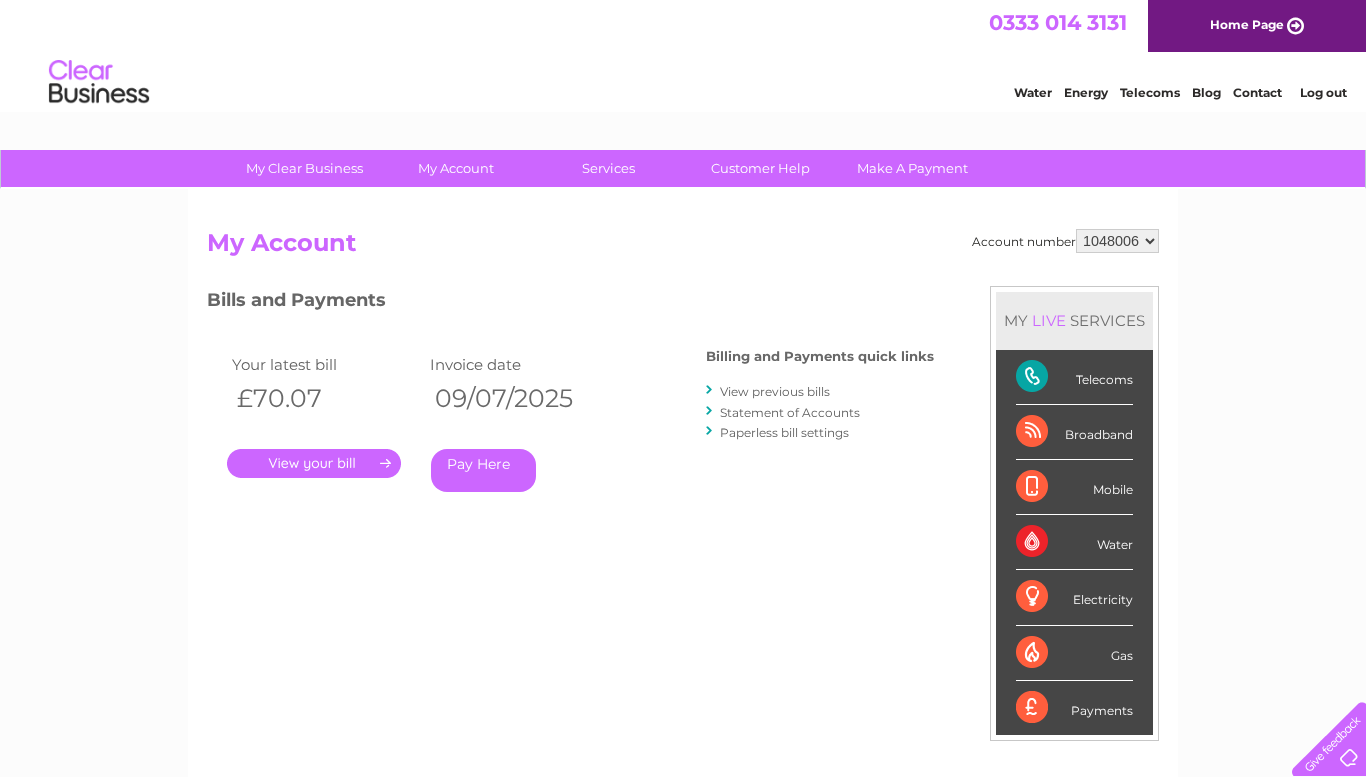 scroll, scrollTop: 0, scrollLeft: 0, axis: both 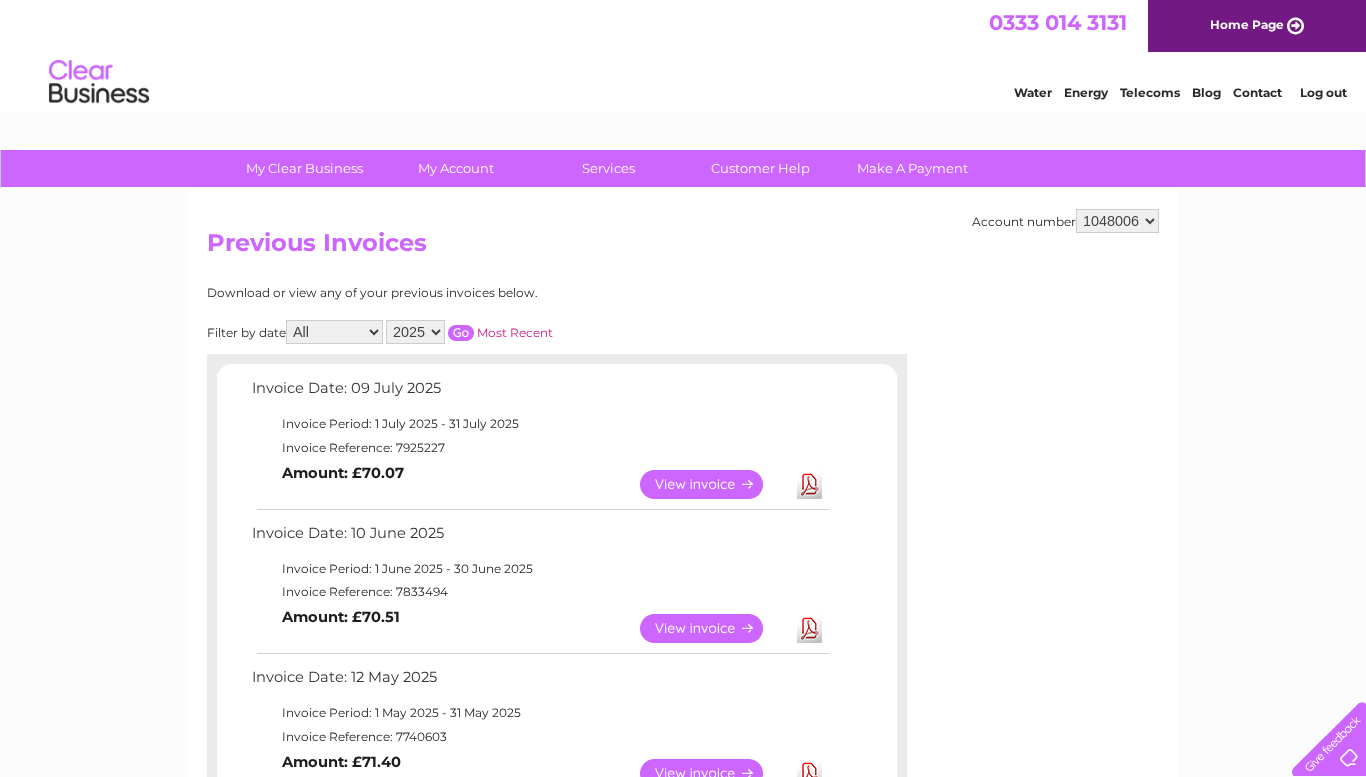 click on "Download" at bounding box center [809, 628] 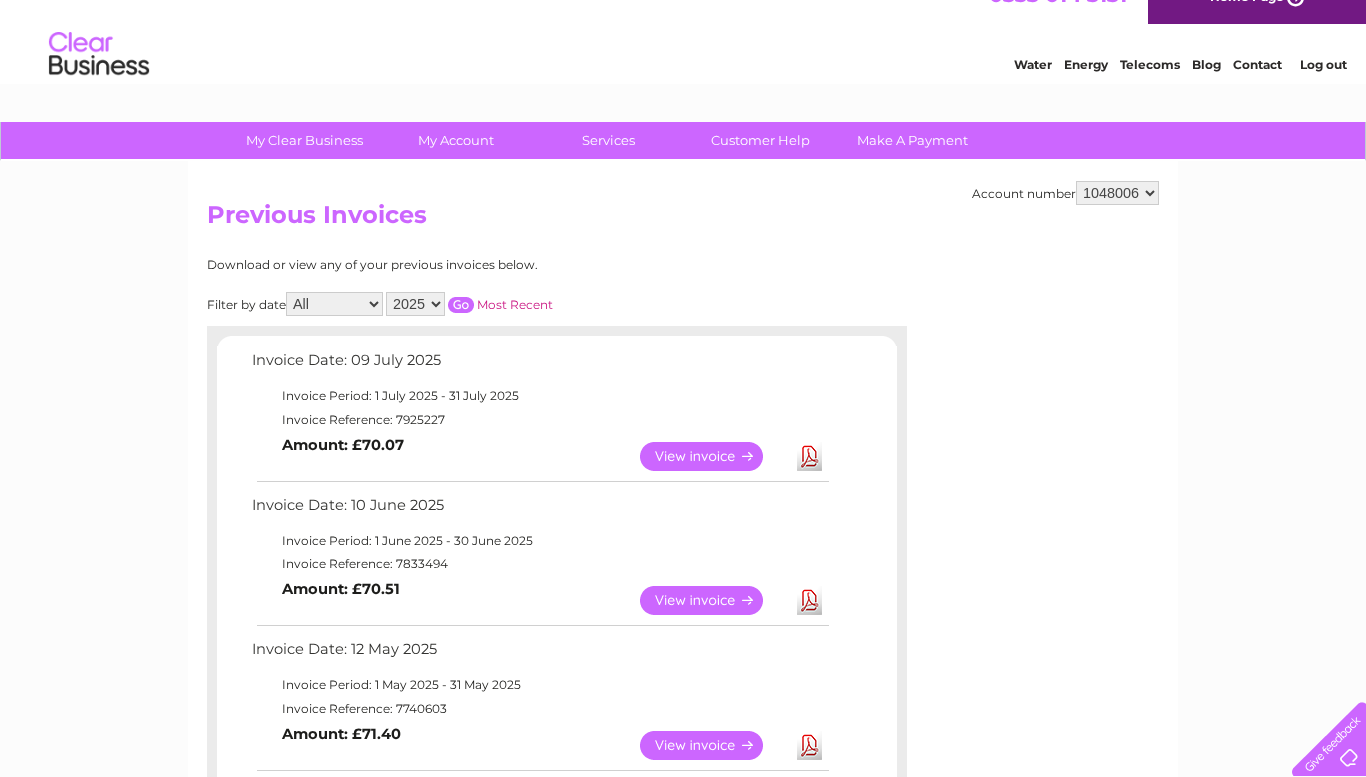 scroll, scrollTop: 112, scrollLeft: 0, axis: vertical 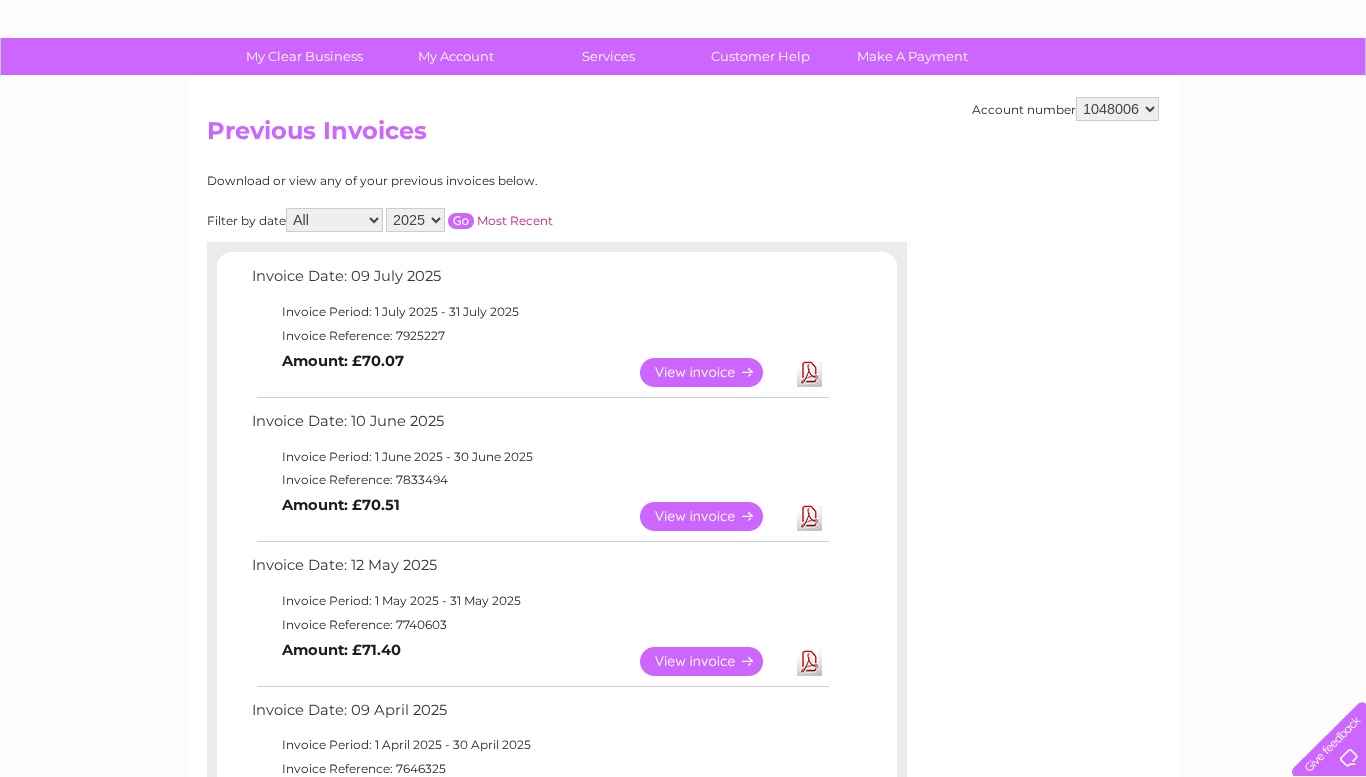 click on "View" at bounding box center [713, 661] 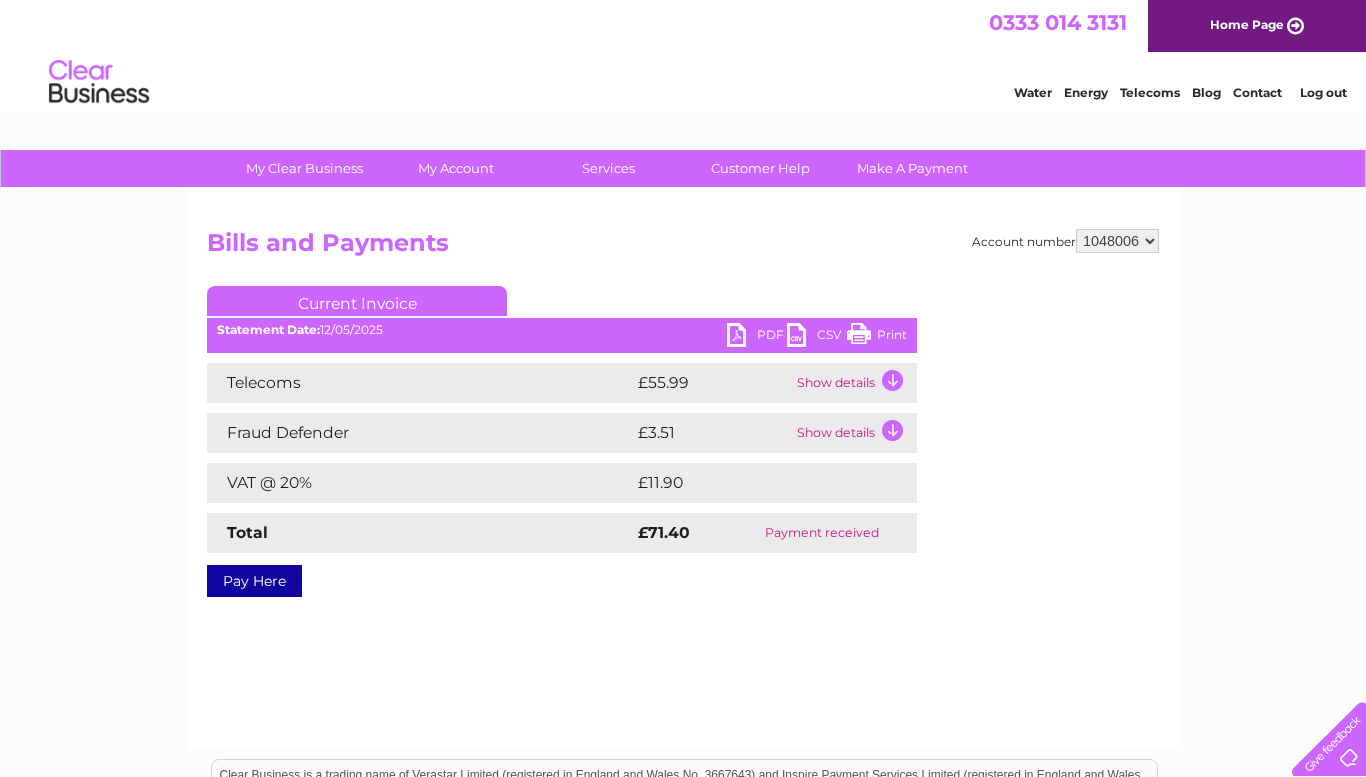 scroll, scrollTop: 0, scrollLeft: 0, axis: both 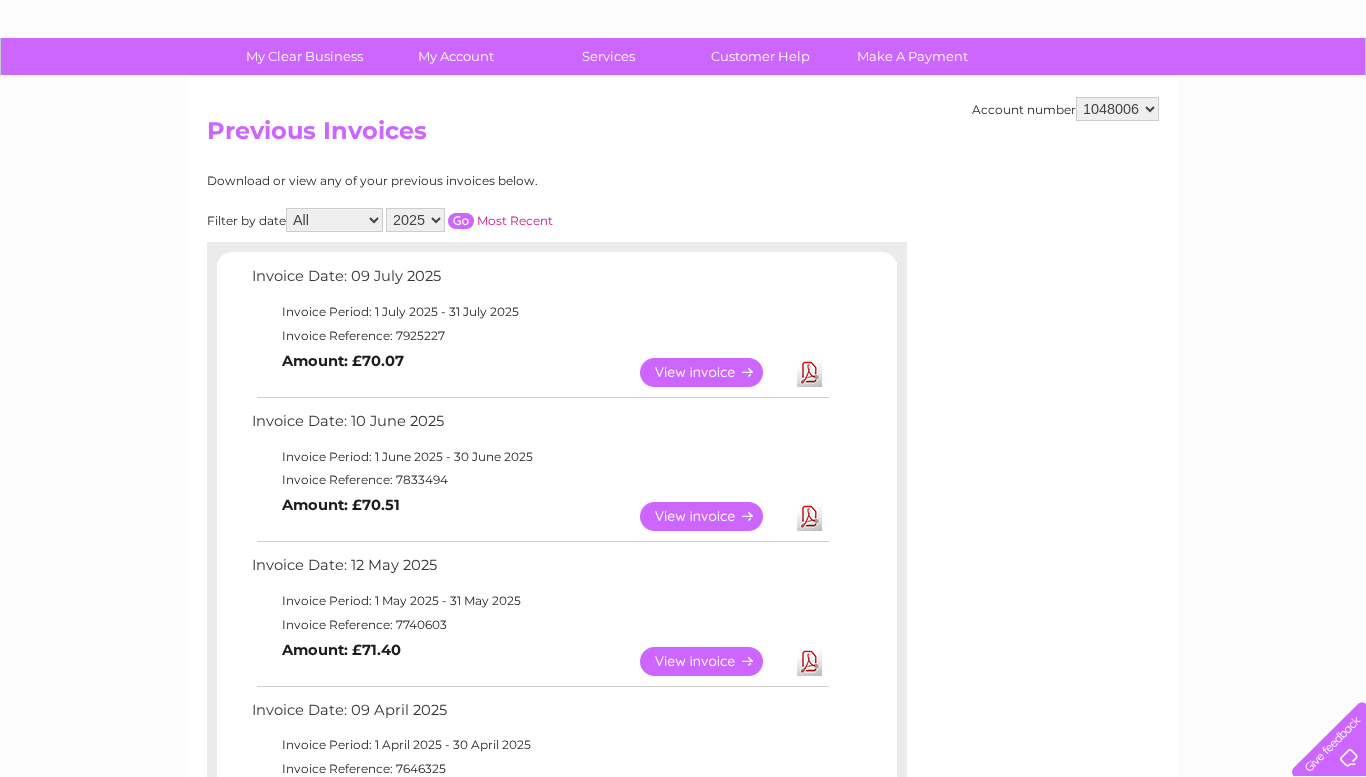 click on "Download" at bounding box center [809, 661] 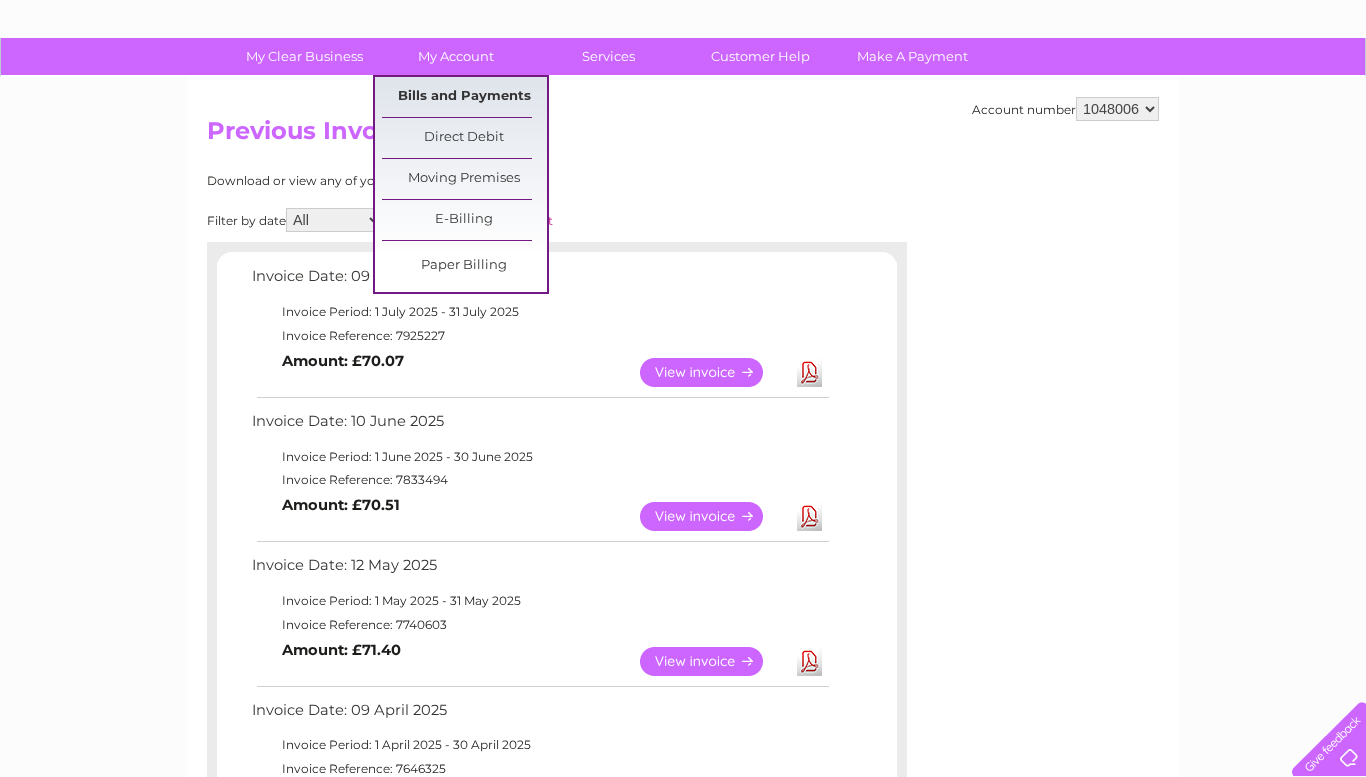 click on "Bills and Payments" at bounding box center (464, 97) 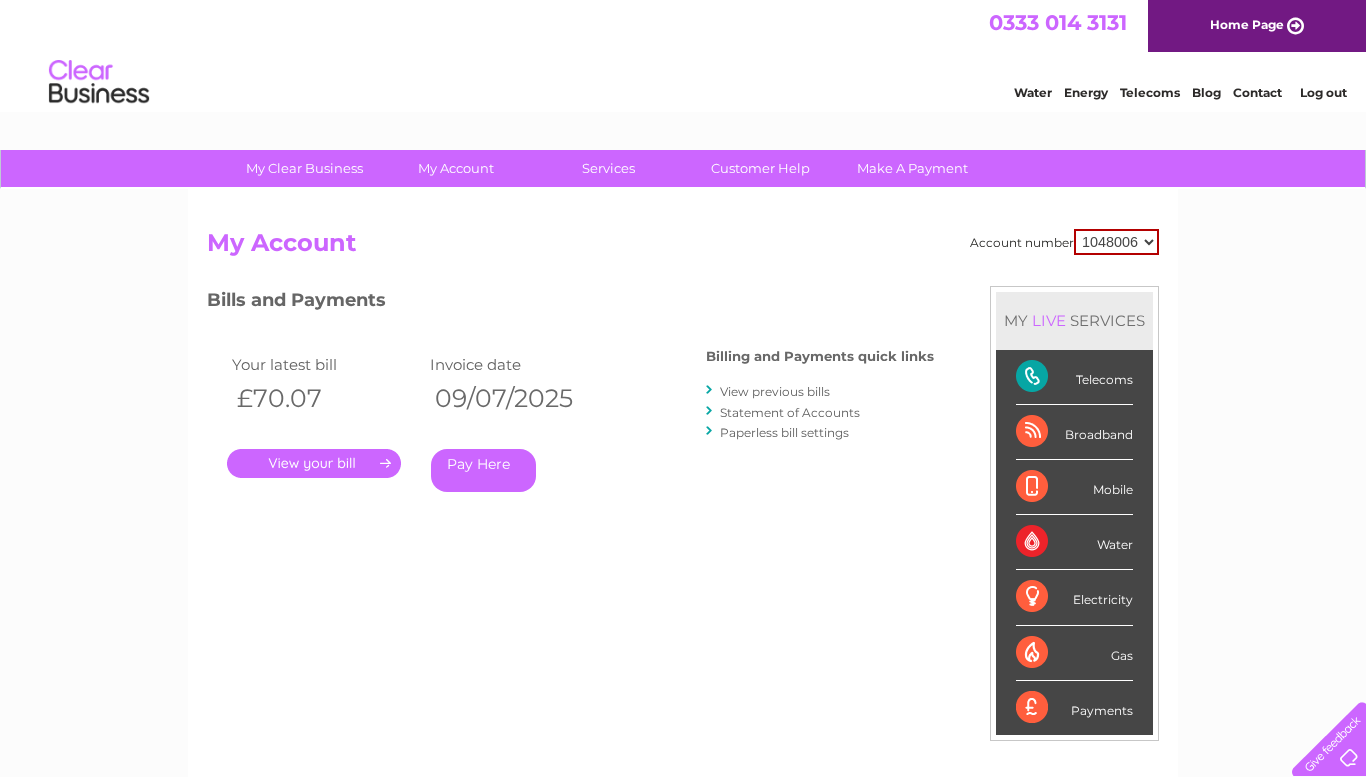 scroll, scrollTop: 0, scrollLeft: 0, axis: both 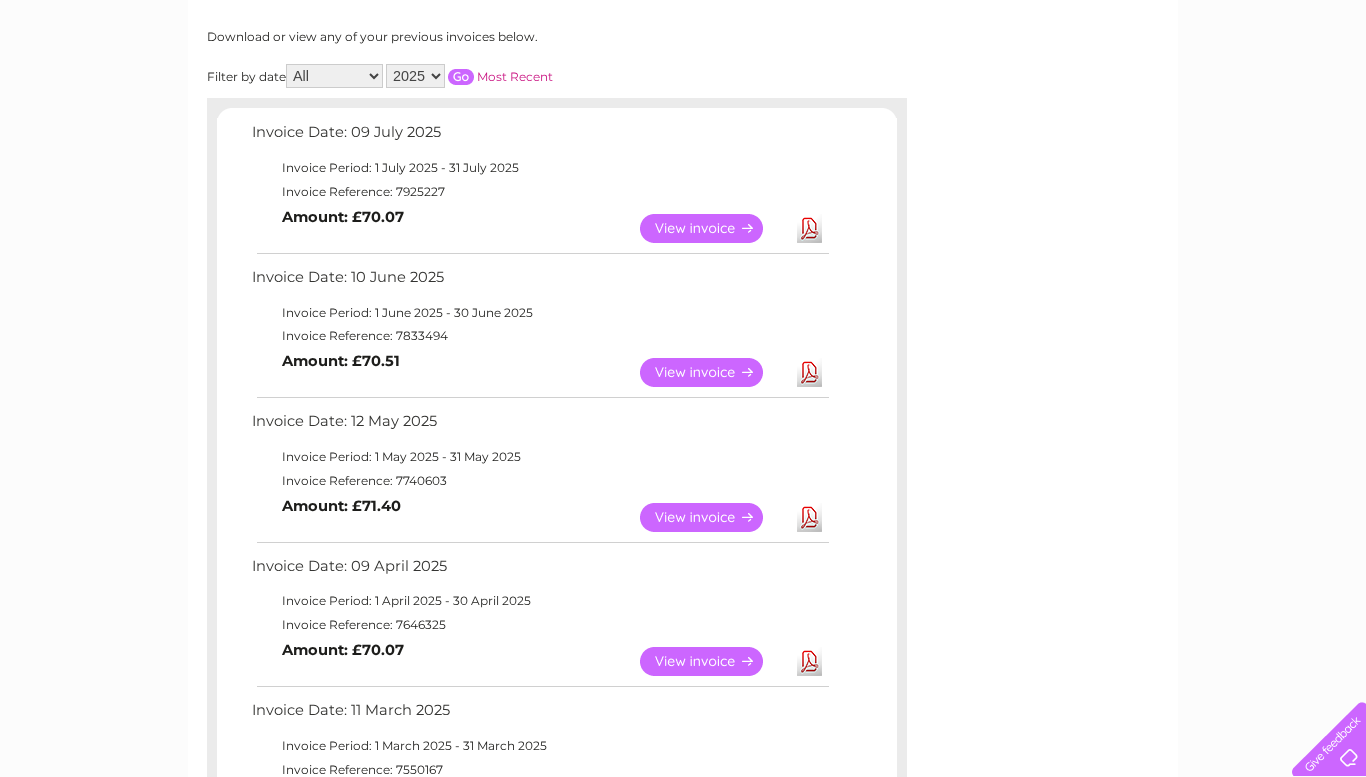 click on "Download" at bounding box center (809, 517) 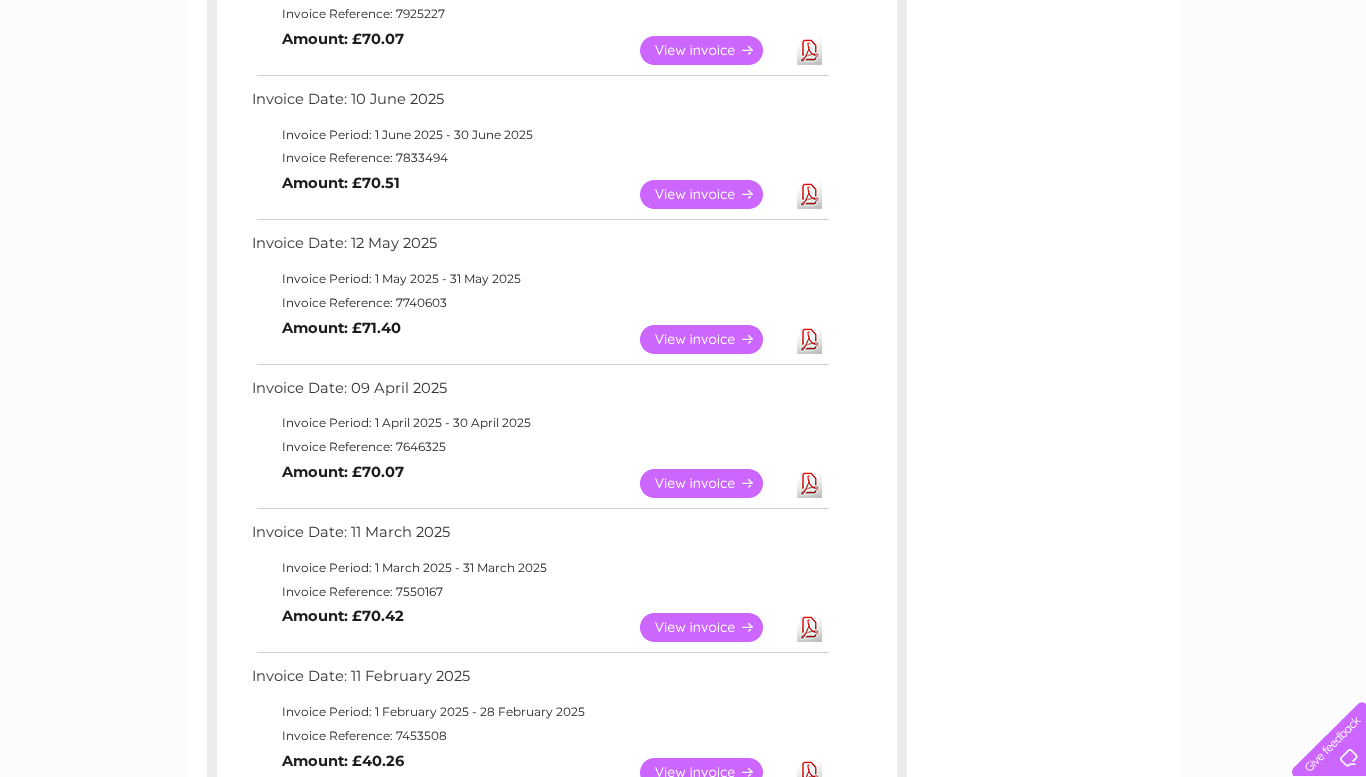 scroll, scrollTop: 445, scrollLeft: 0, axis: vertical 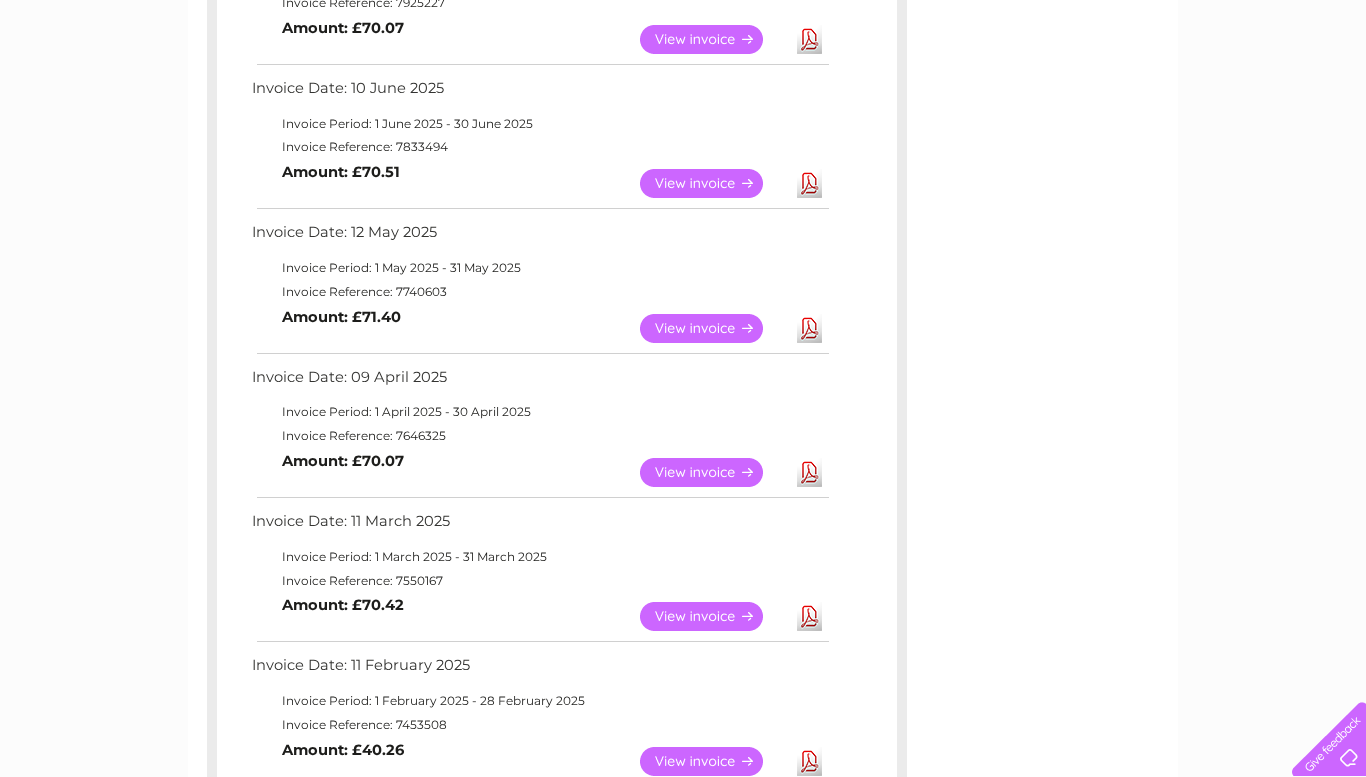 click on "Download" at bounding box center [809, 472] 